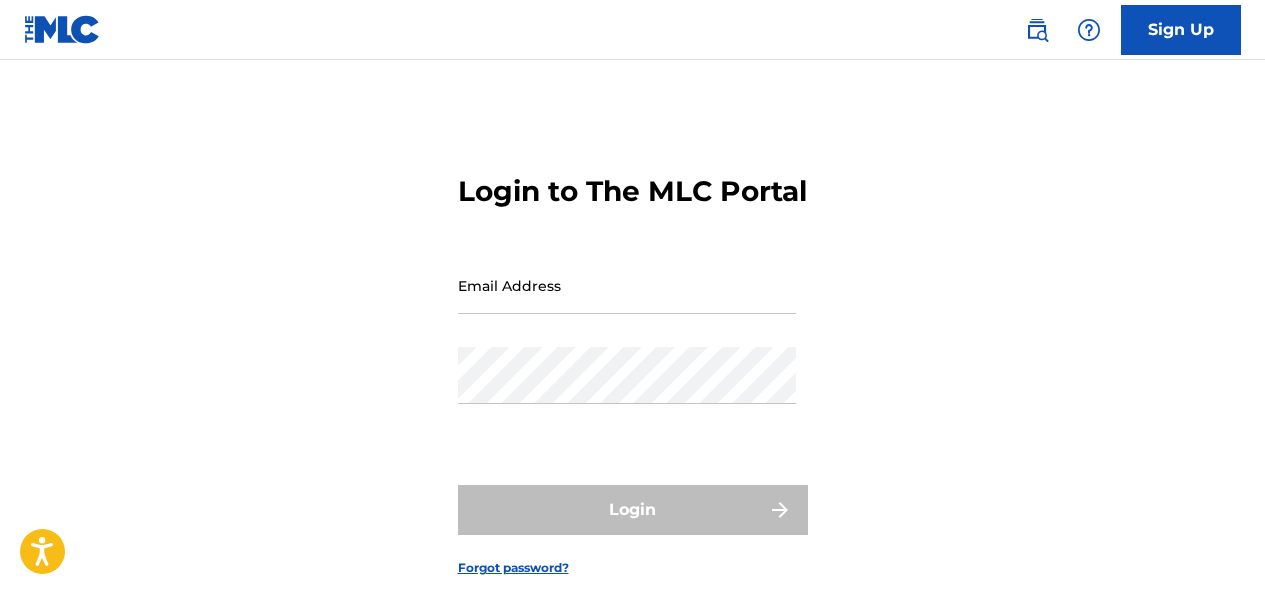 scroll, scrollTop: 0, scrollLeft: 0, axis: both 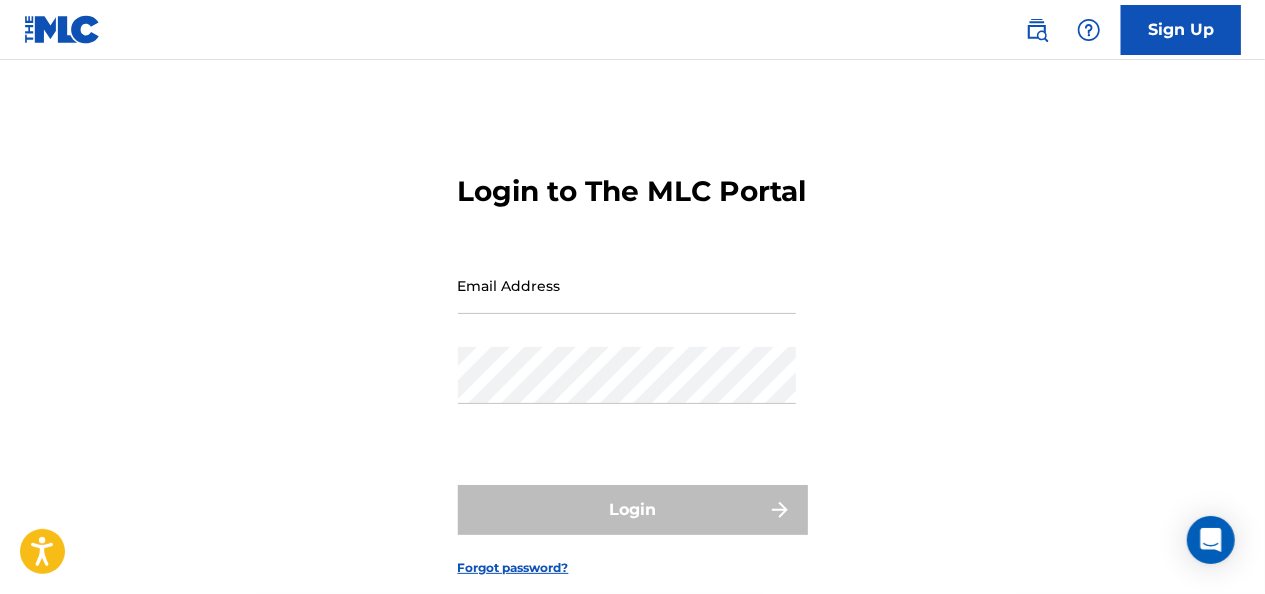 type on "[EMAIL_ADDRESS][DOMAIN_NAME]" 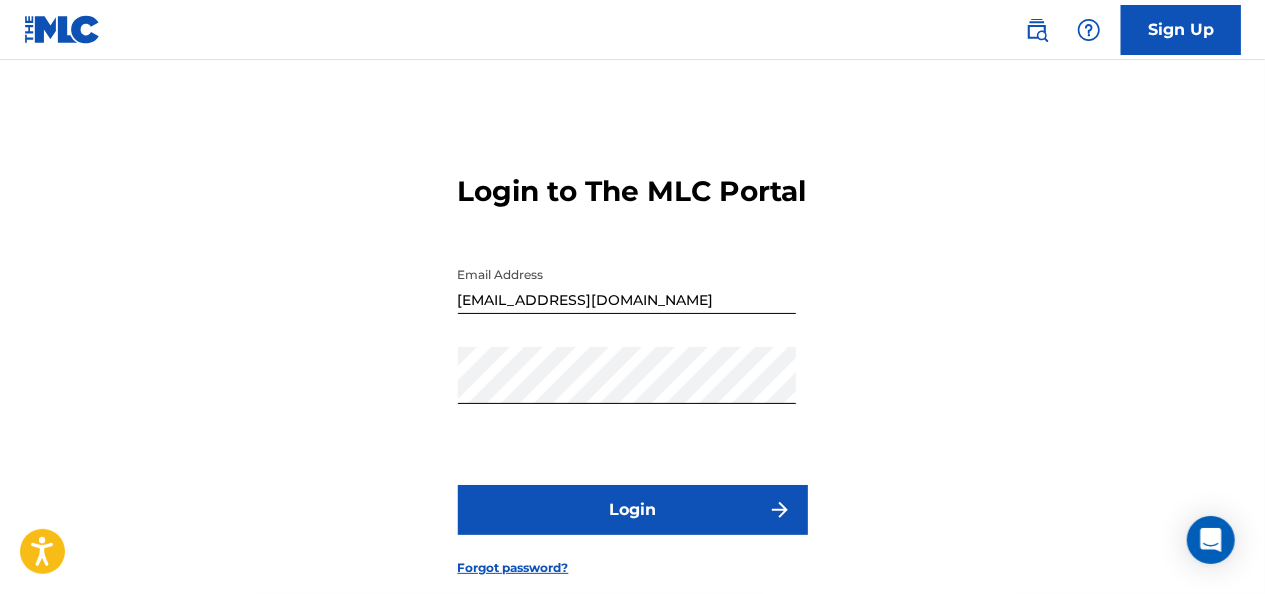 click on "Login" at bounding box center [633, 510] 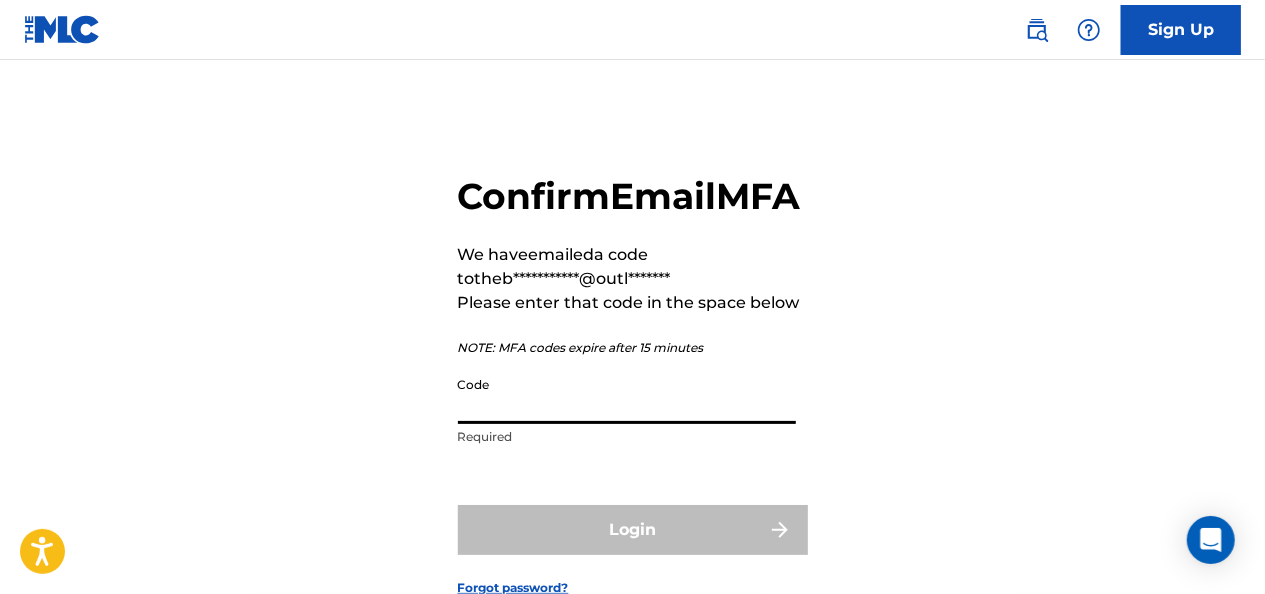 click on "Code" at bounding box center (627, 395) 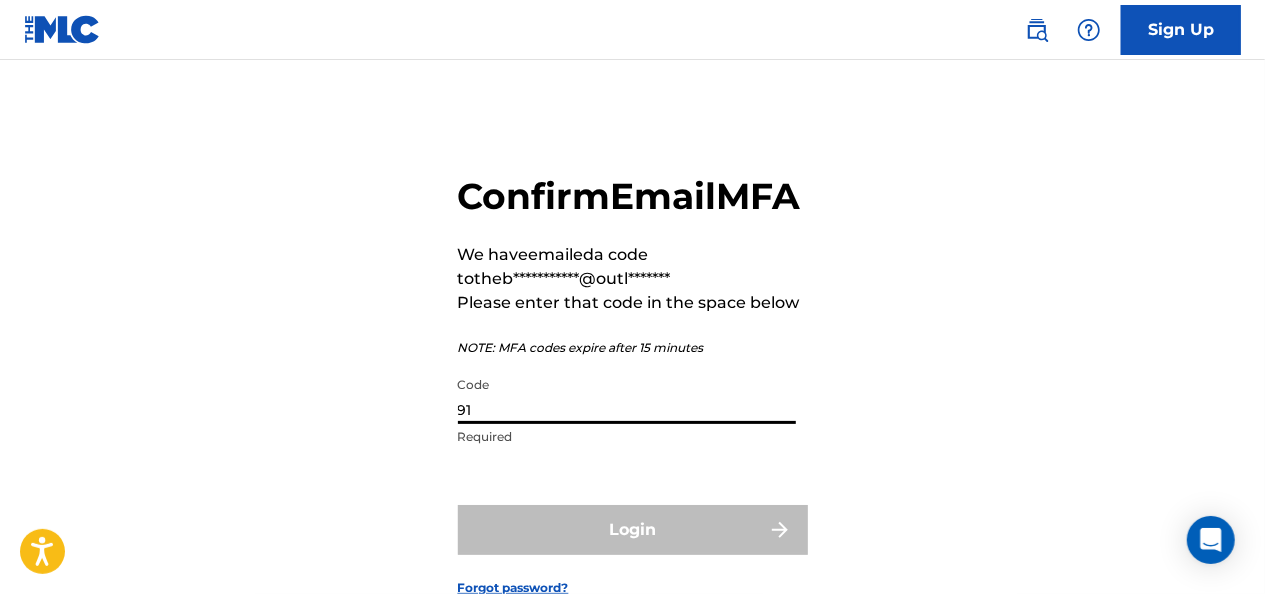 type on "9" 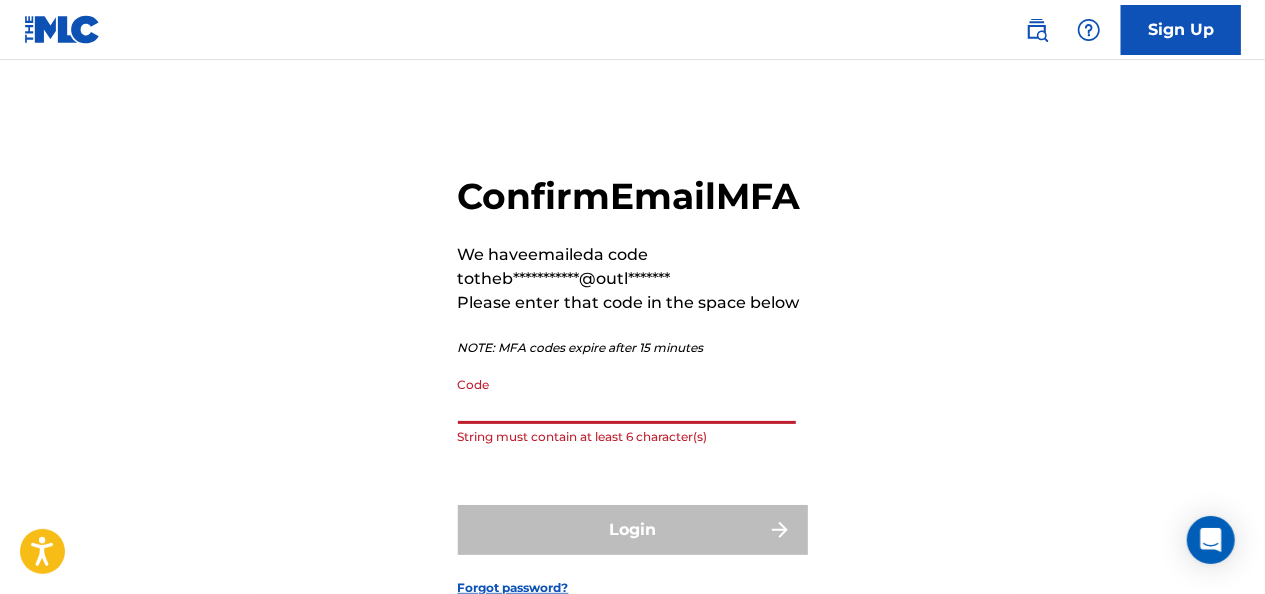 paste on "724127" 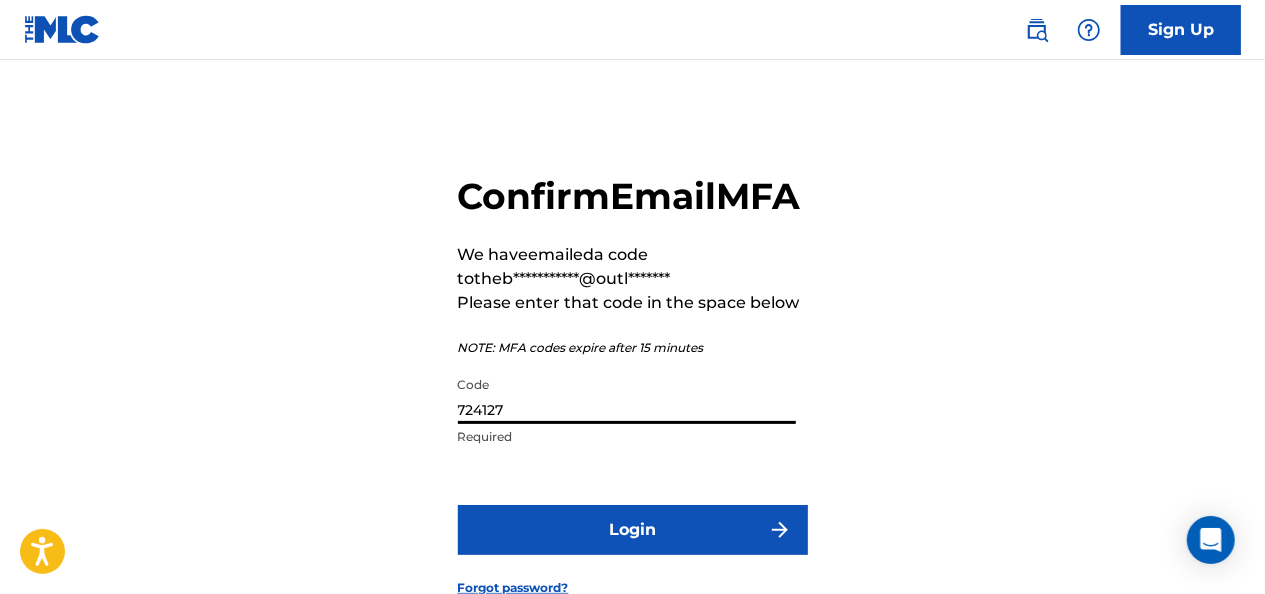 type on "724127" 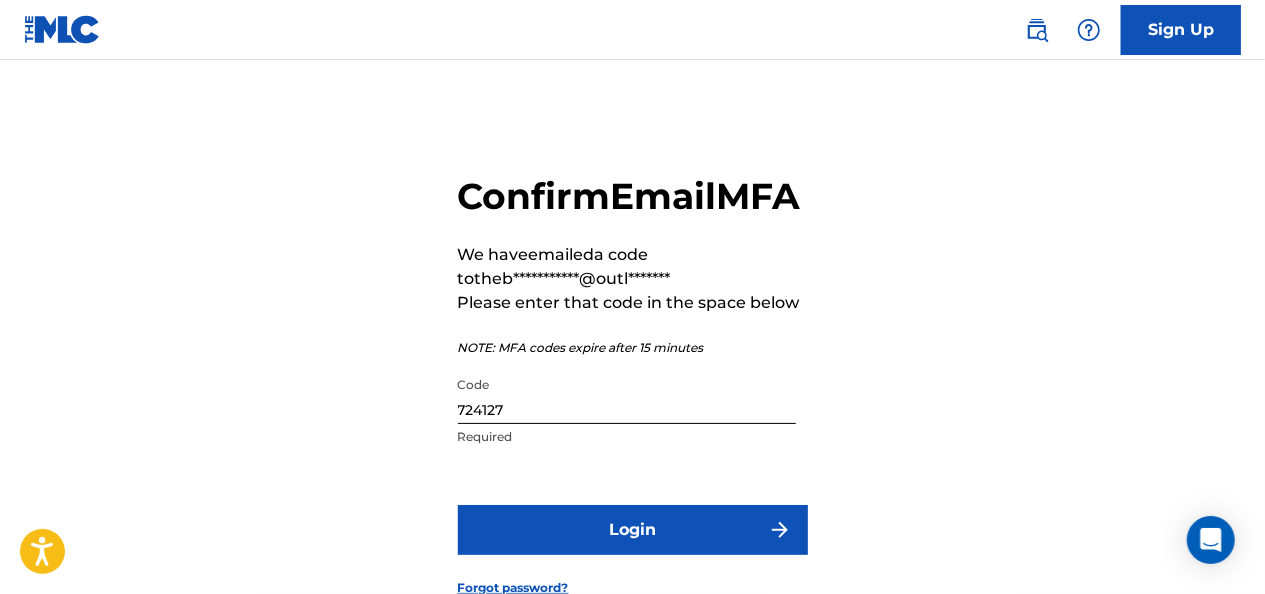 click on "**********" at bounding box center (633, 369) 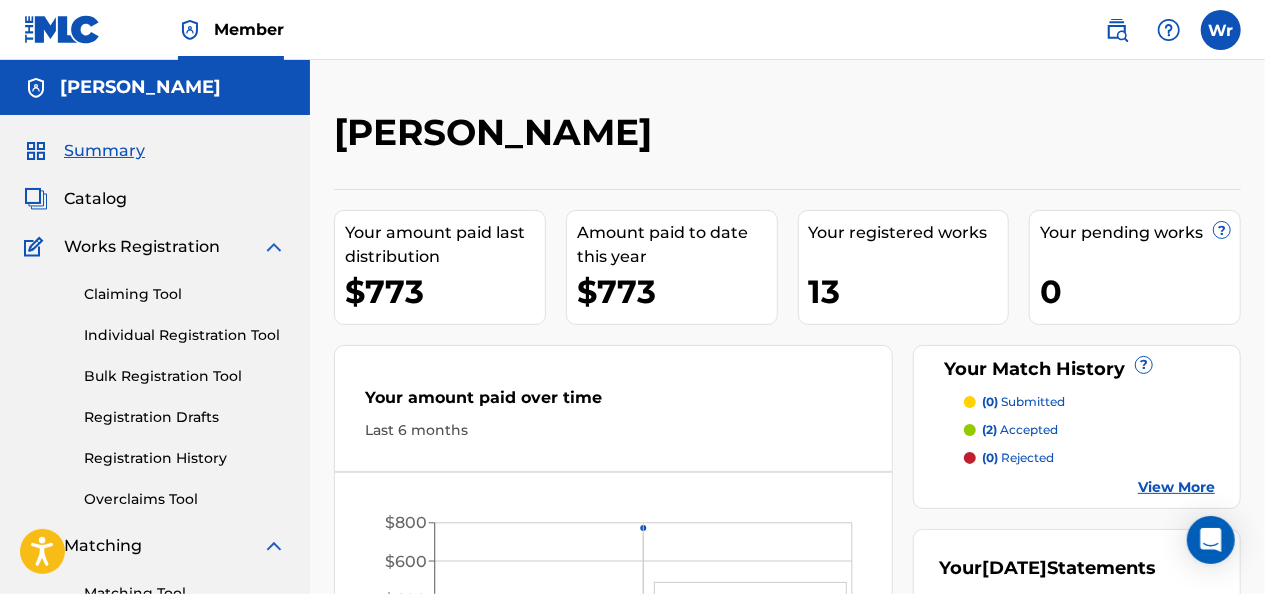 scroll, scrollTop: 0, scrollLeft: 0, axis: both 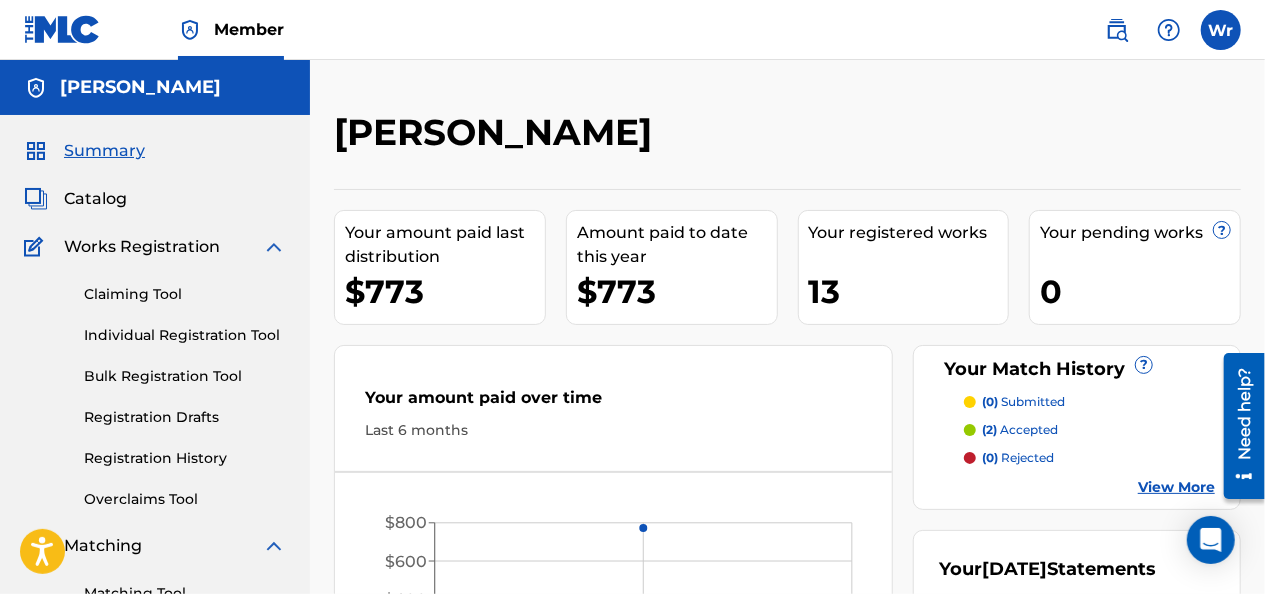 drag, startPoint x: 1260, startPoint y: 195, endPoint x: 1268, endPoint y: 236, distance: 41.773197 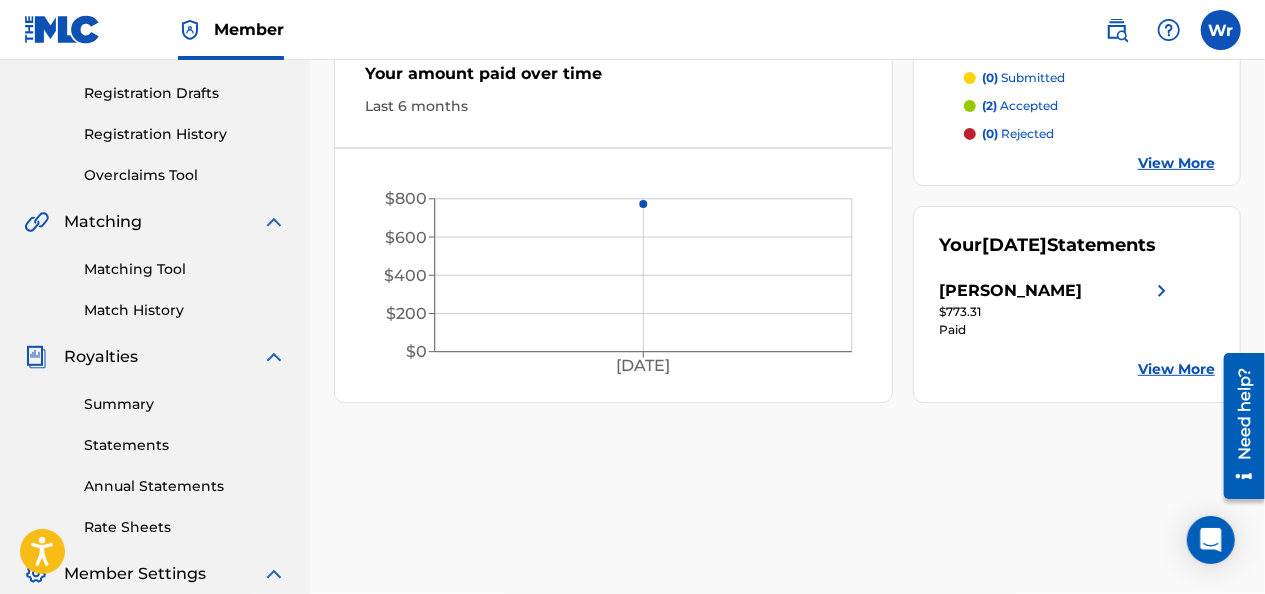 scroll, scrollTop: 324, scrollLeft: 0, axis: vertical 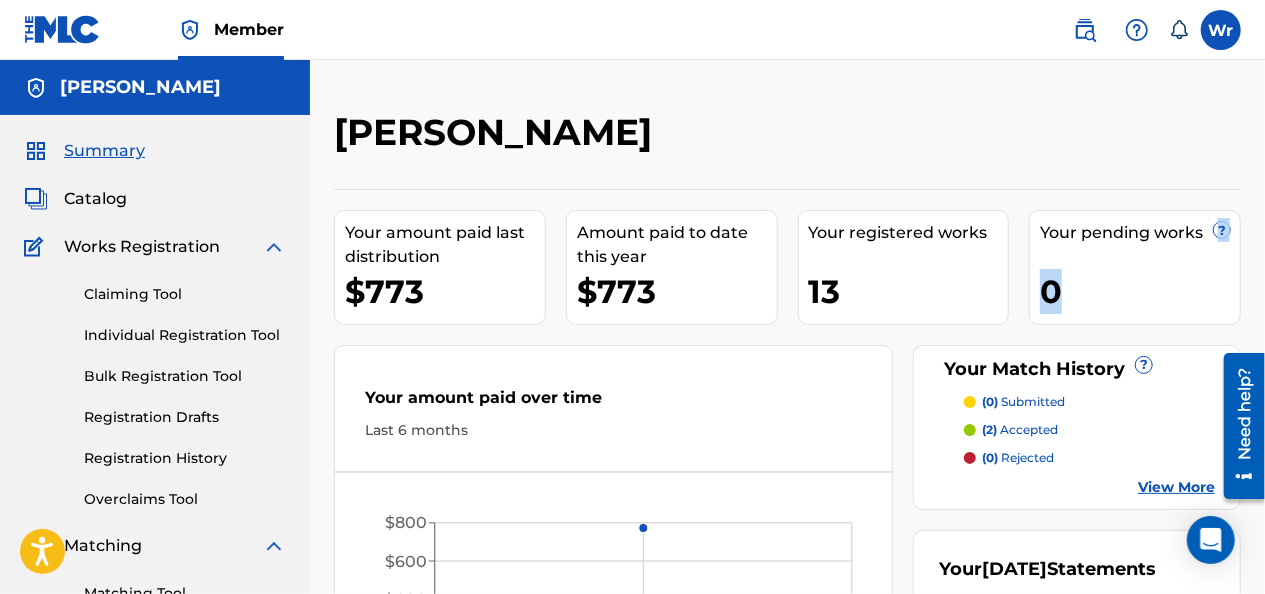 drag, startPoint x: 1262, startPoint y: 238, endPoint x: 1262, endPoint y: 312, distance: 74 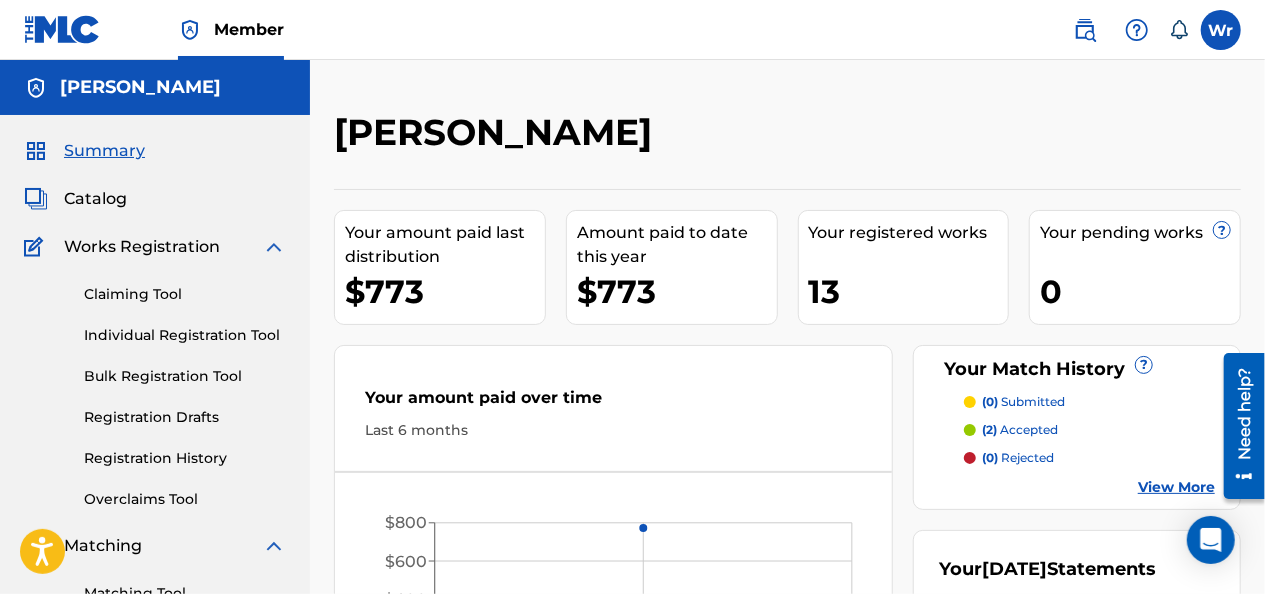 click at bounding box center (1136, 139) 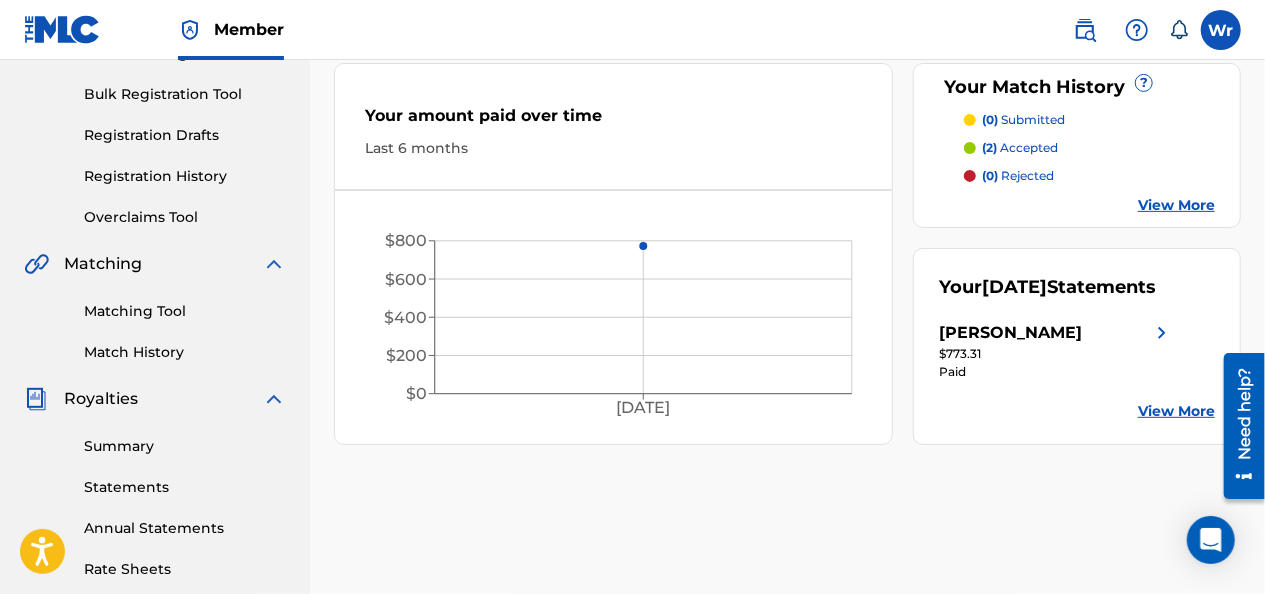 scroll, scrollTop: 285, scrollLeft: 0, axis: vertical 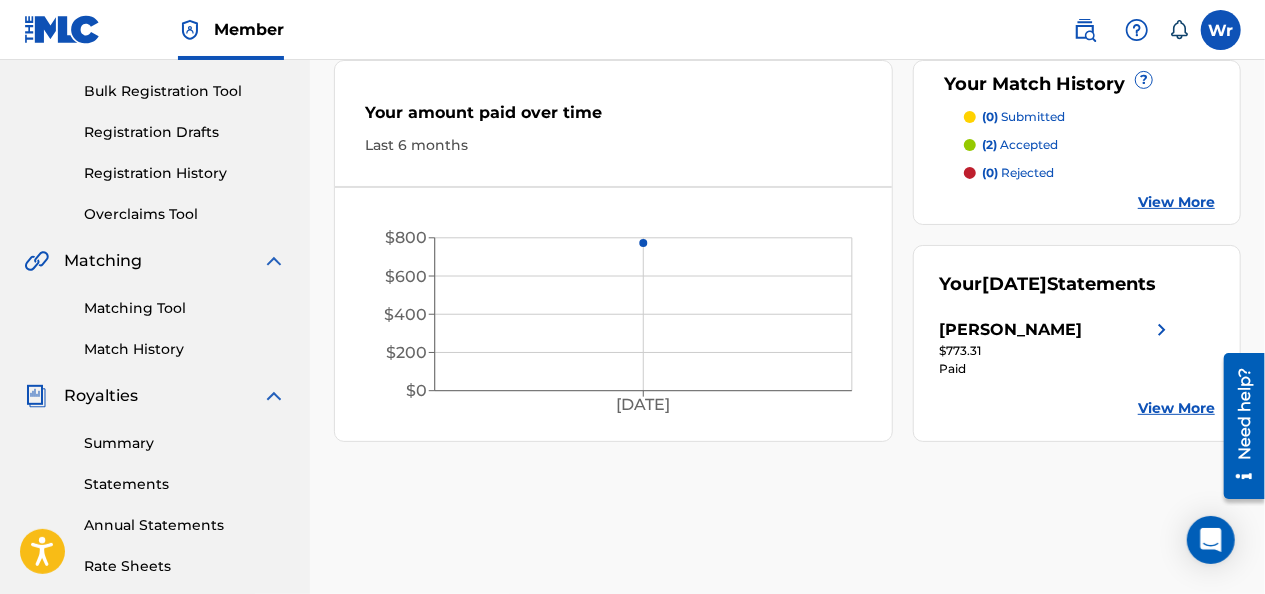 click on "View More" at bounding box center (1176, 408) 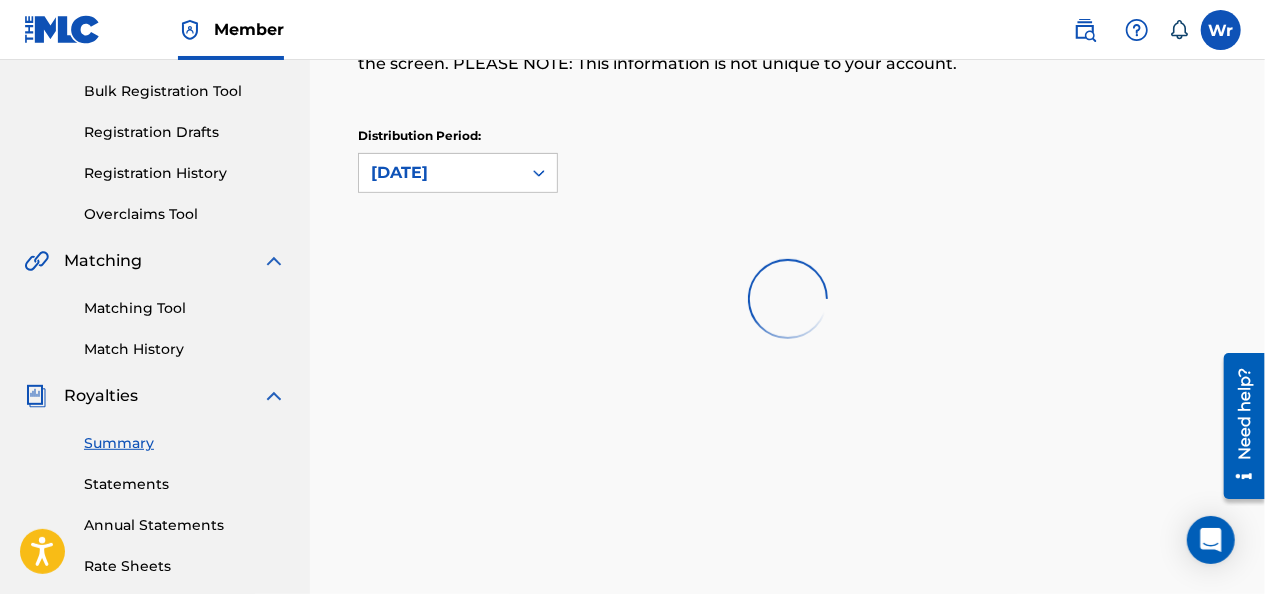 scroll, scrollTop: 0, scrollLeft: 0, axis: both 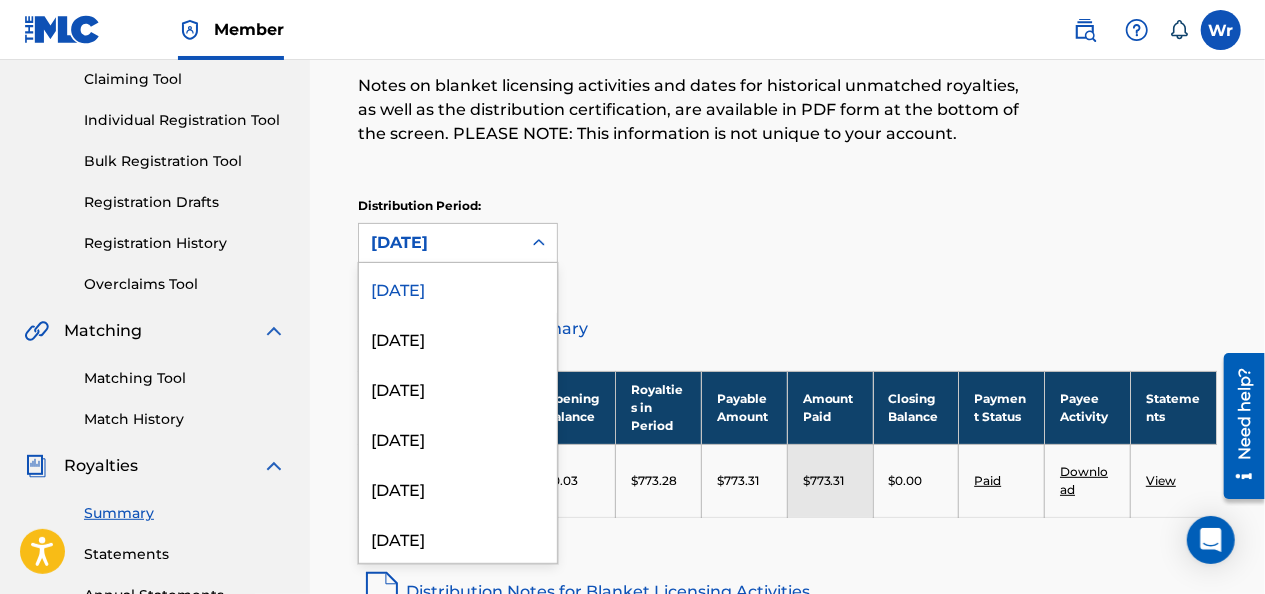 click on "[DATE]" at bounding box center (440, 243) 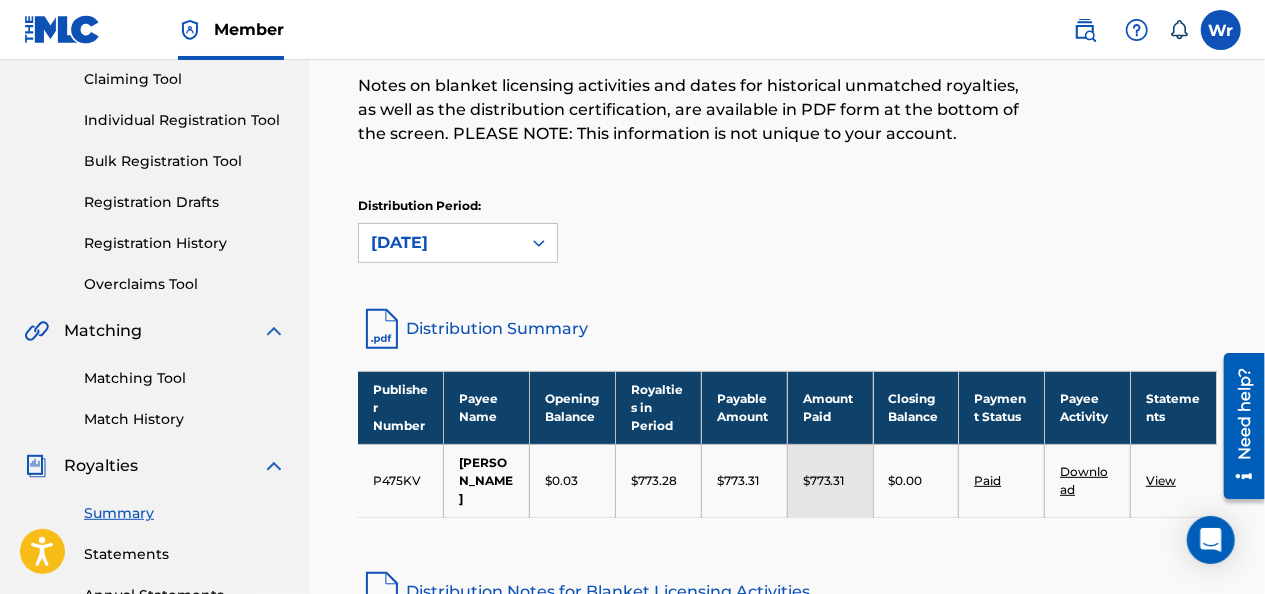 click at bounding box center [539, 243] 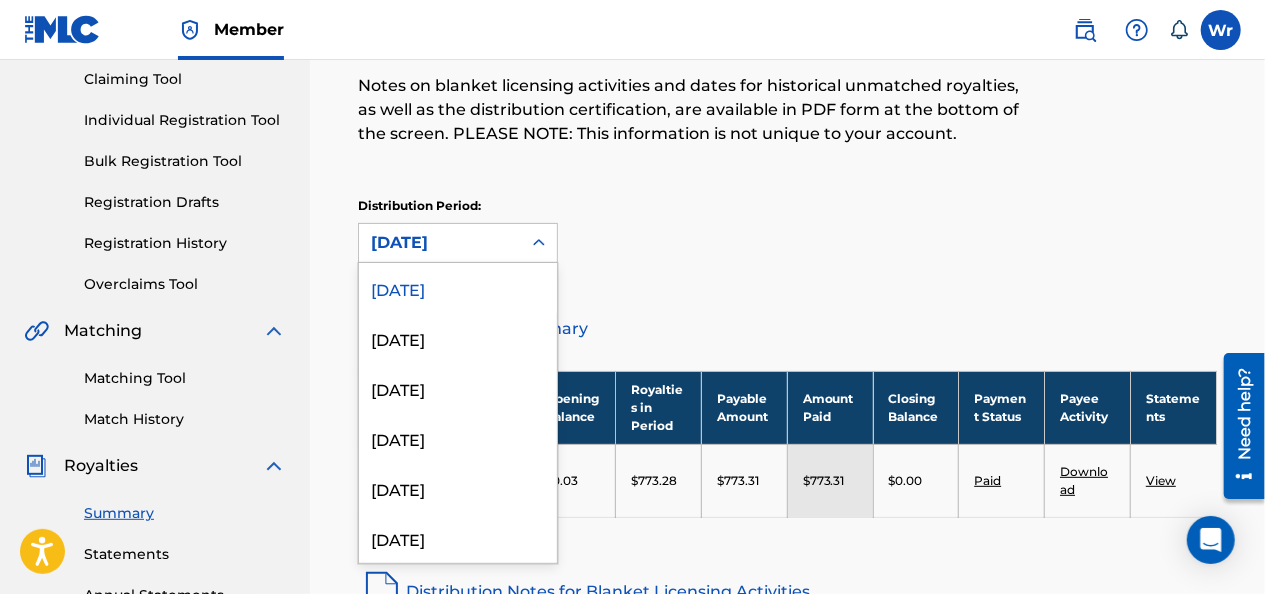 click 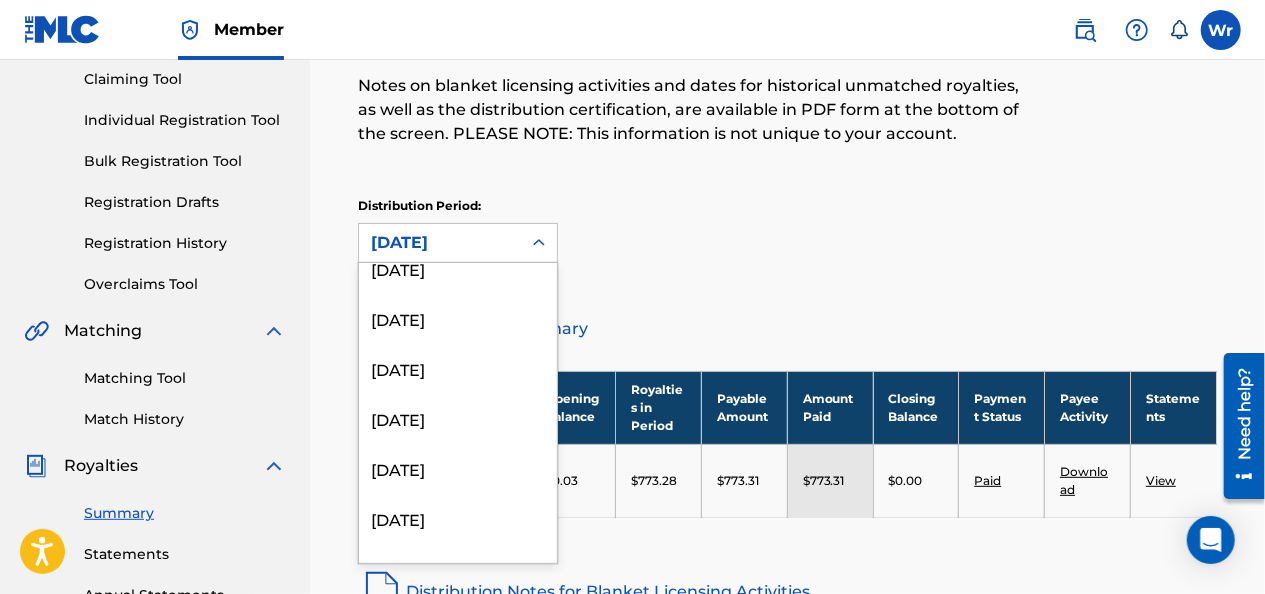scroll, scrollTop: 0, scrollLeft: 0, axis: both 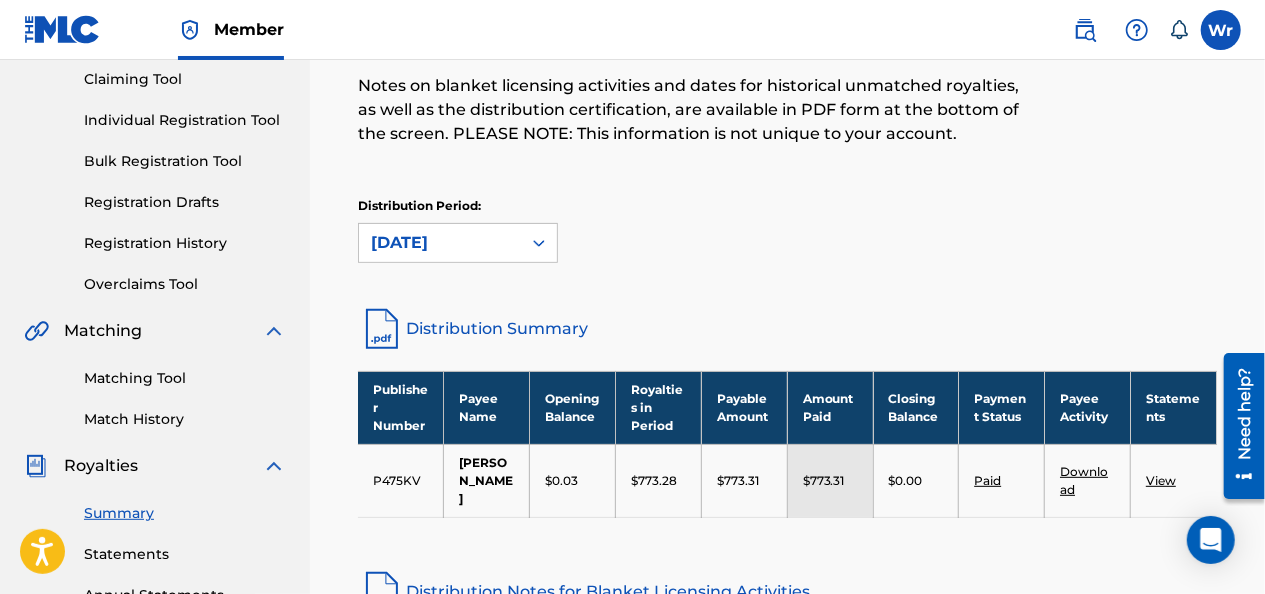 click on "Royalties Select your desired distribution period from the drop-down menu to see a summary of information for that period. Notes on blanket licensing activities and dates for historical unmatched royalties, as well as the distribution certification, are available in PDF form at the bottom of the screen. PLEASE NOTE: This information is not unique to your account. Distribution Period: June 2025" at bounding box center [787, 113] 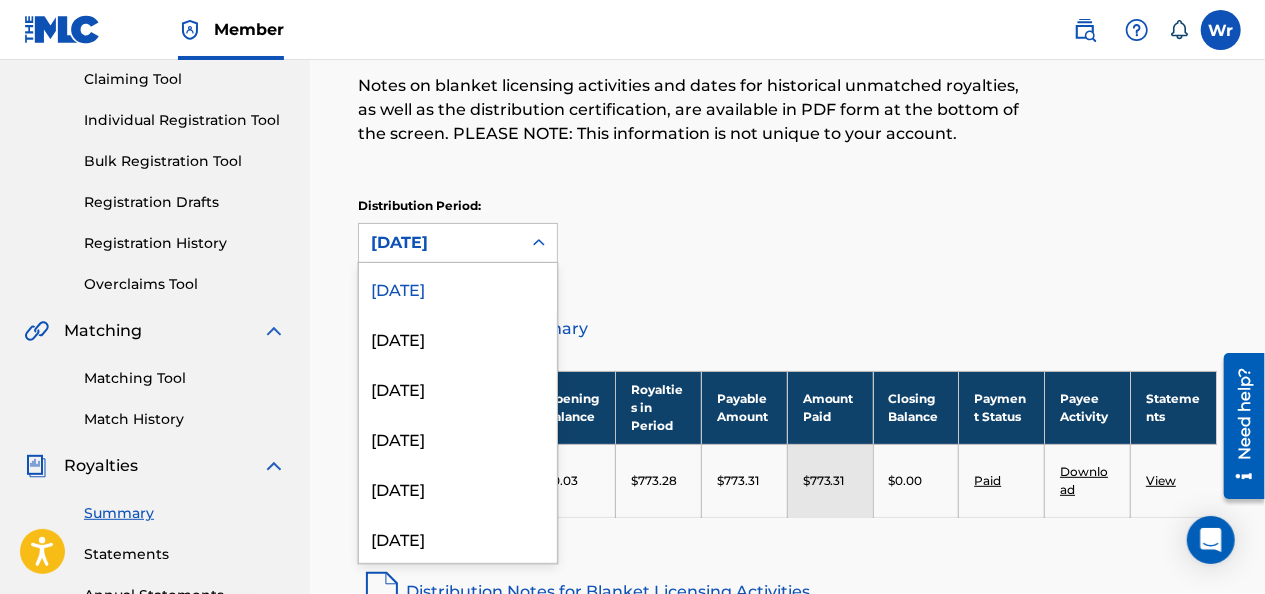 click 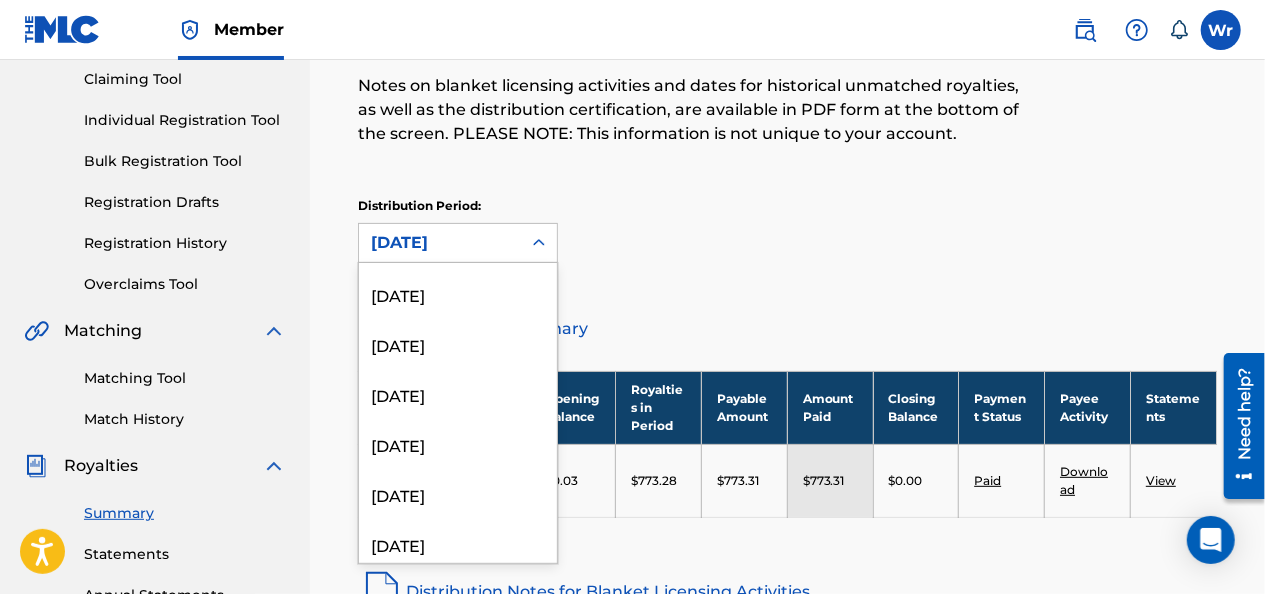 scroll, scrollTop: 0, scrollLeft: 0, axis: both 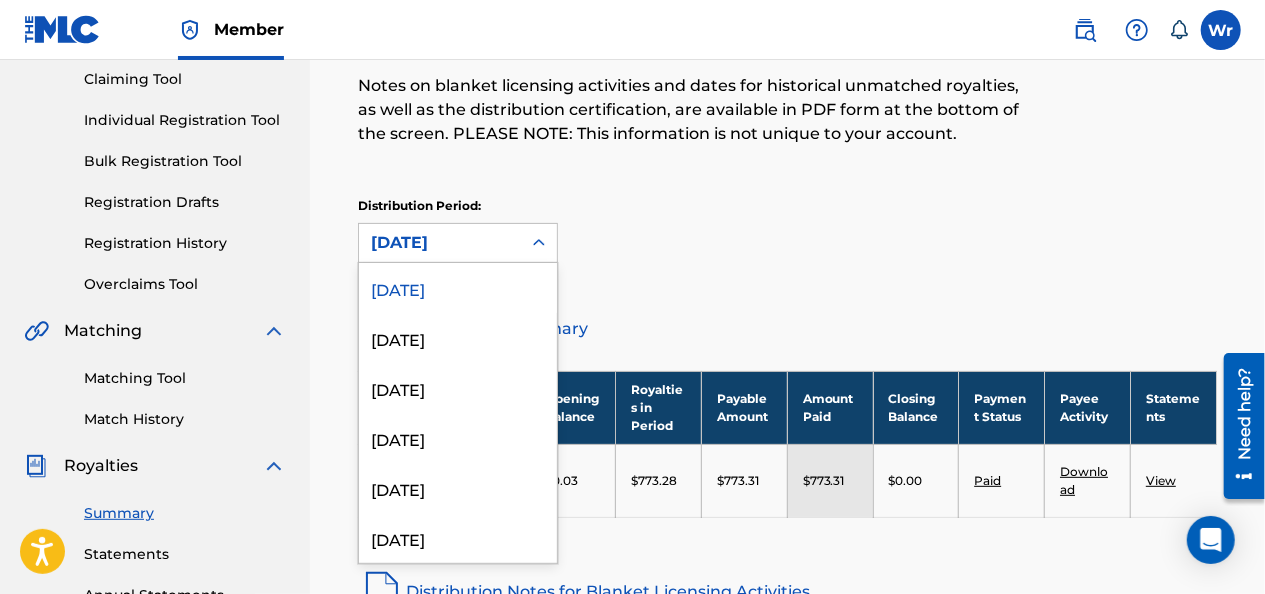 click on "[DATE]" at bounding box center [440, 243] 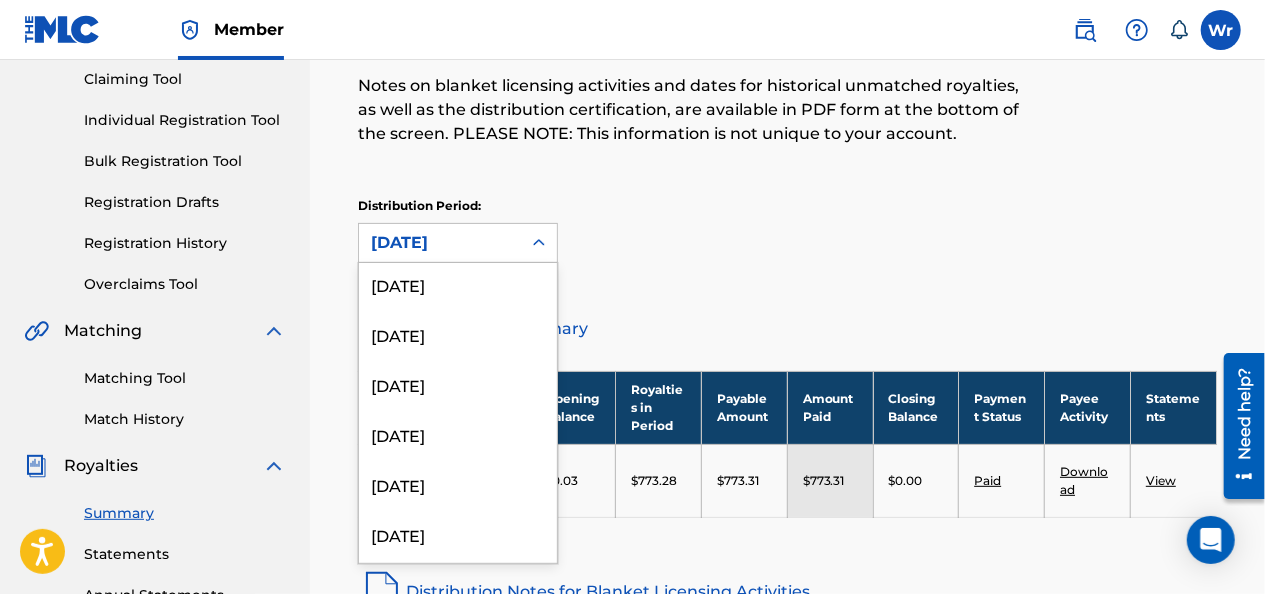 scroll, scrollTop: 262, scrollLeft: 0, axis: vertical 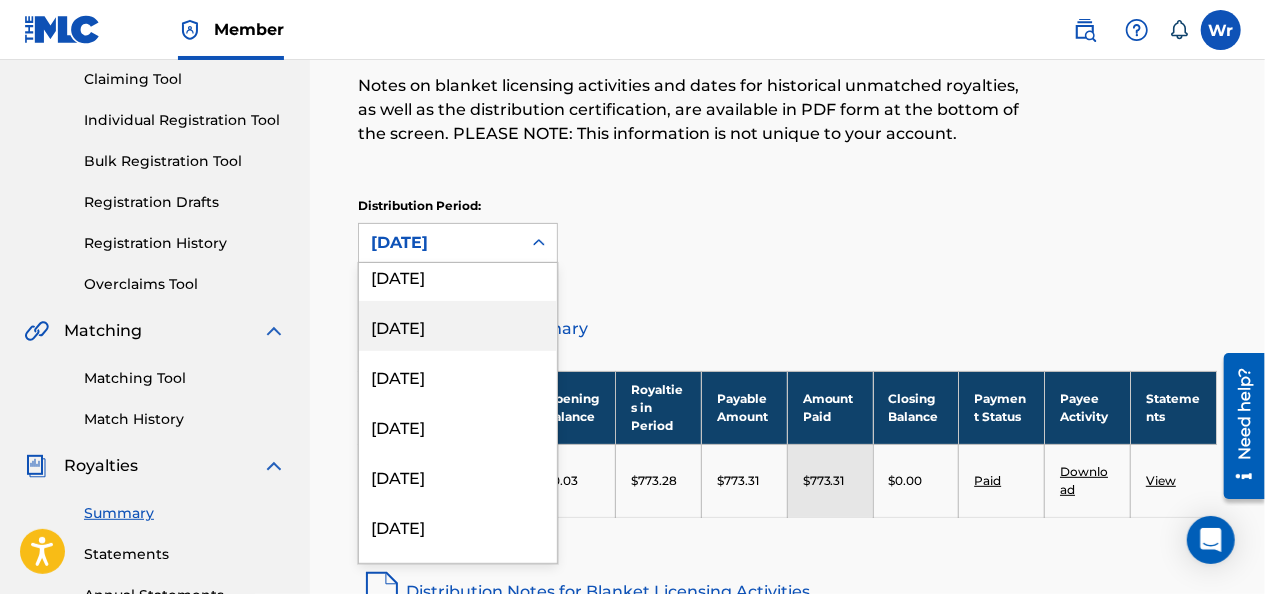 drag, startPoint x: 541, startPoint y: 328, endPoint x: 573, endPoint y: 262, distance: 73.34848 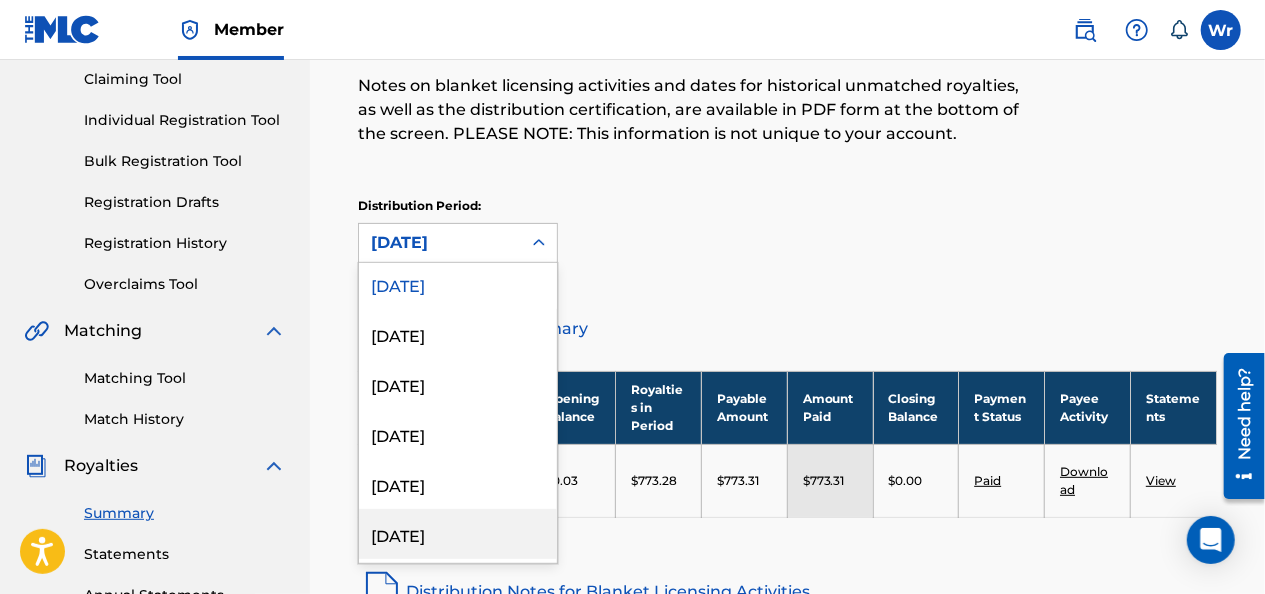scroll, scrollTop: 0, scrollLeft: 0, axis: both 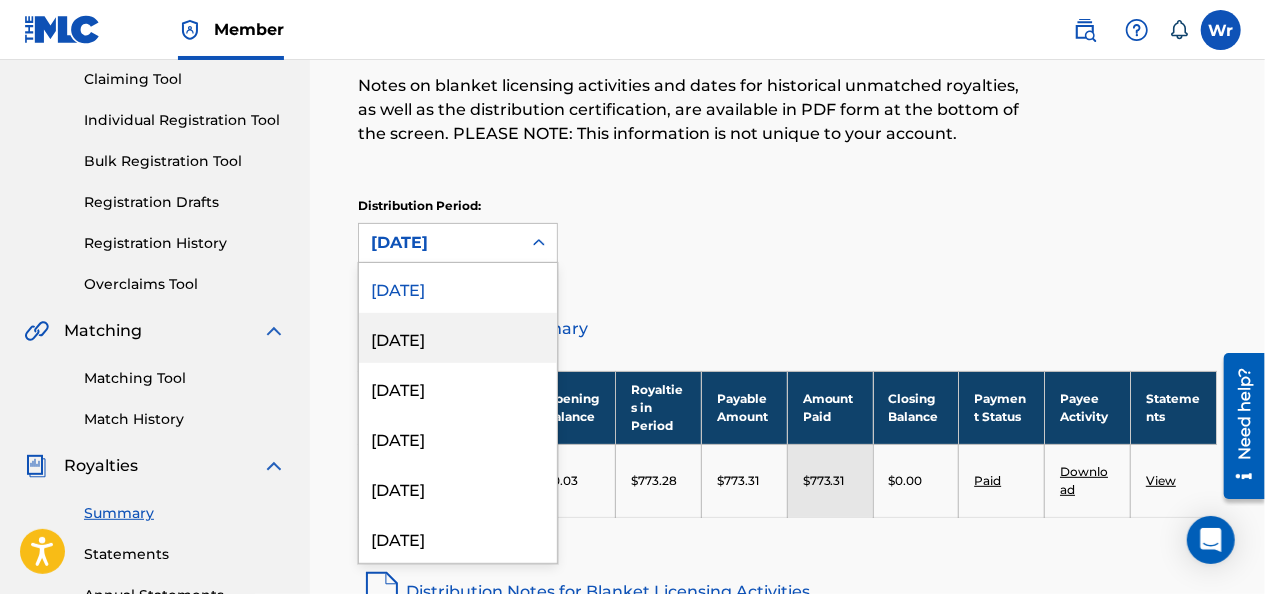 click on "May 2025" at bounding box center [458, 338] 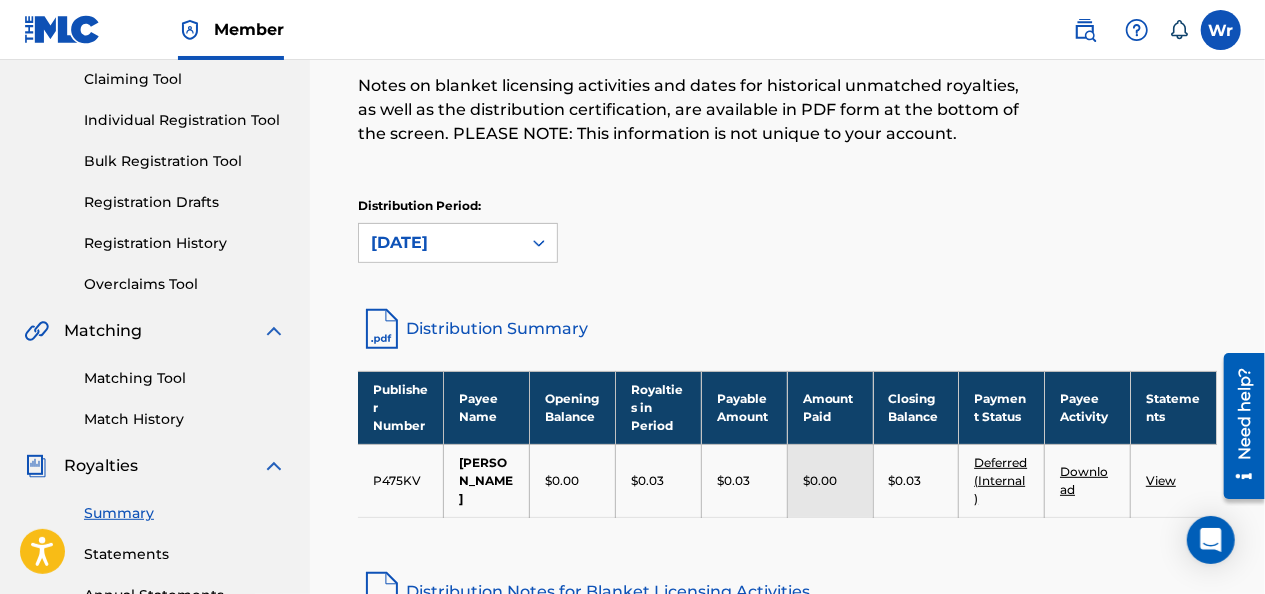 click 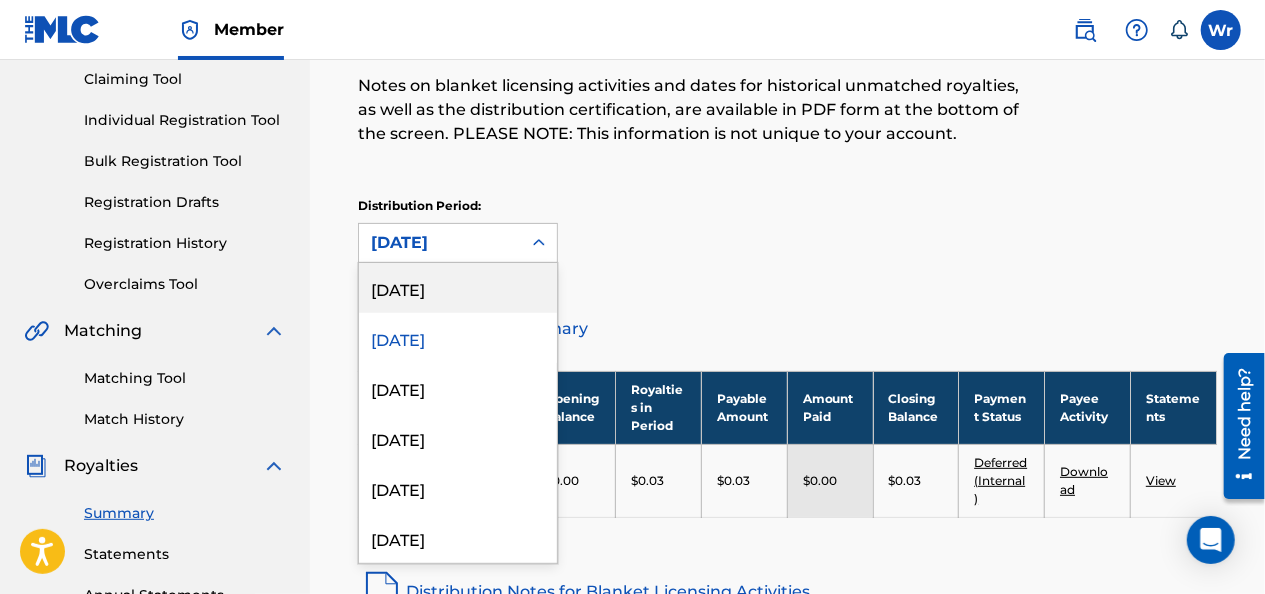 click on "[DATE]" at bounding box center (458, 288) 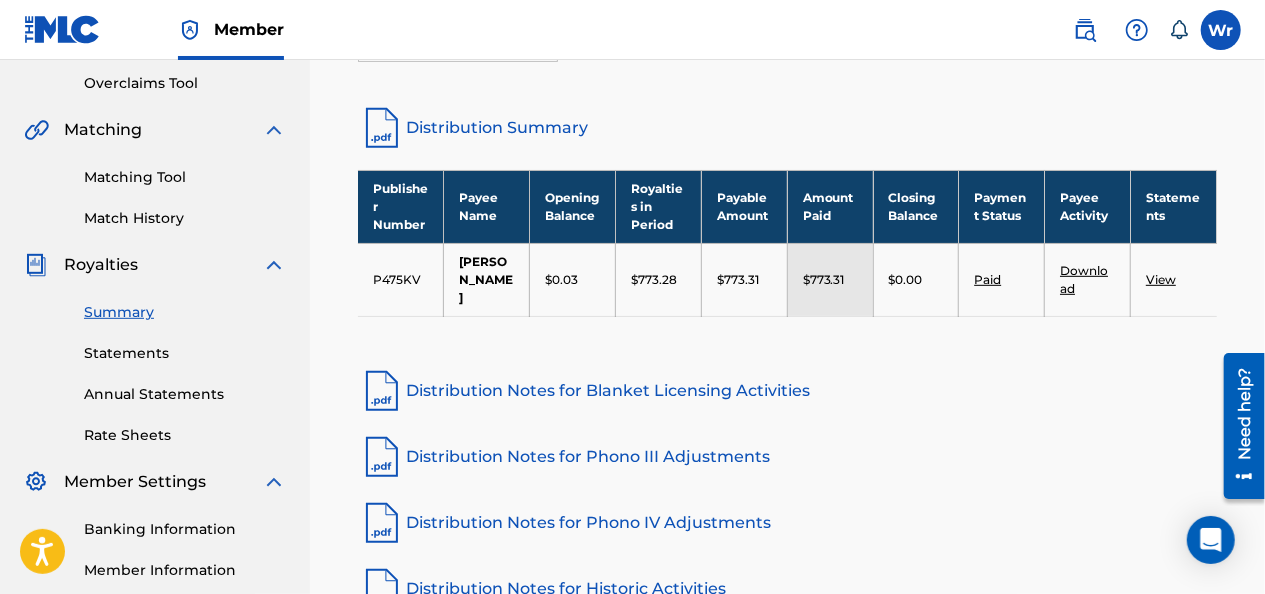 scroll, scrollTop: 448, scrollLeft: 0, axis: vertical 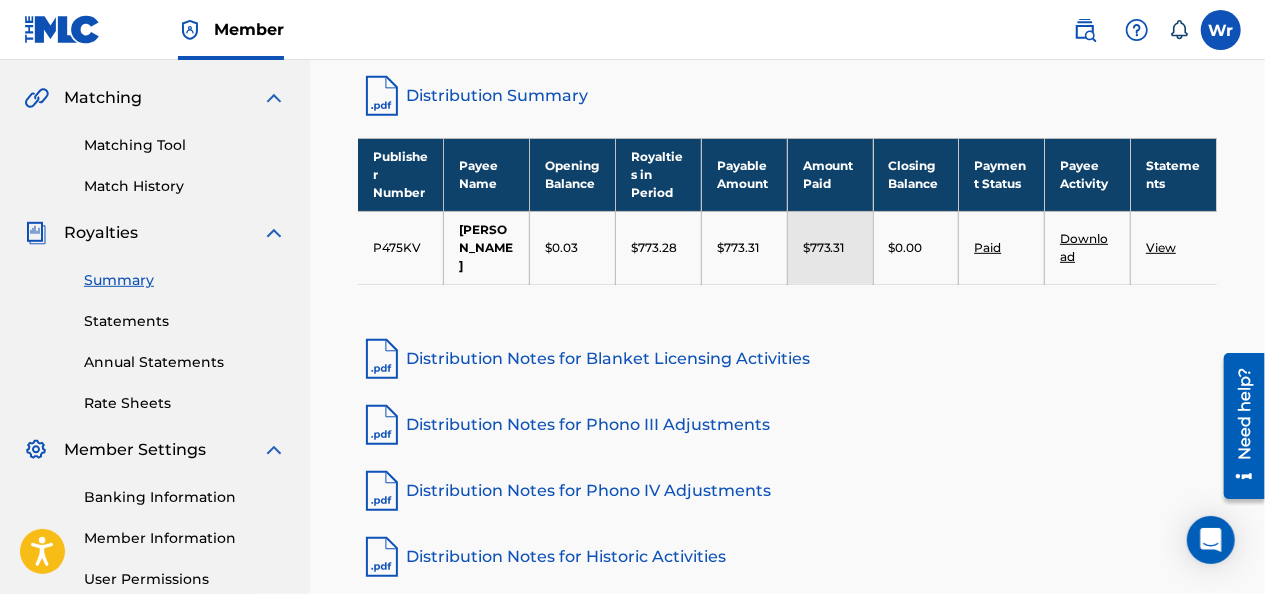 click on "Distribution Notes for Blanket Licensing Activities" at bounding box center [787, 359] 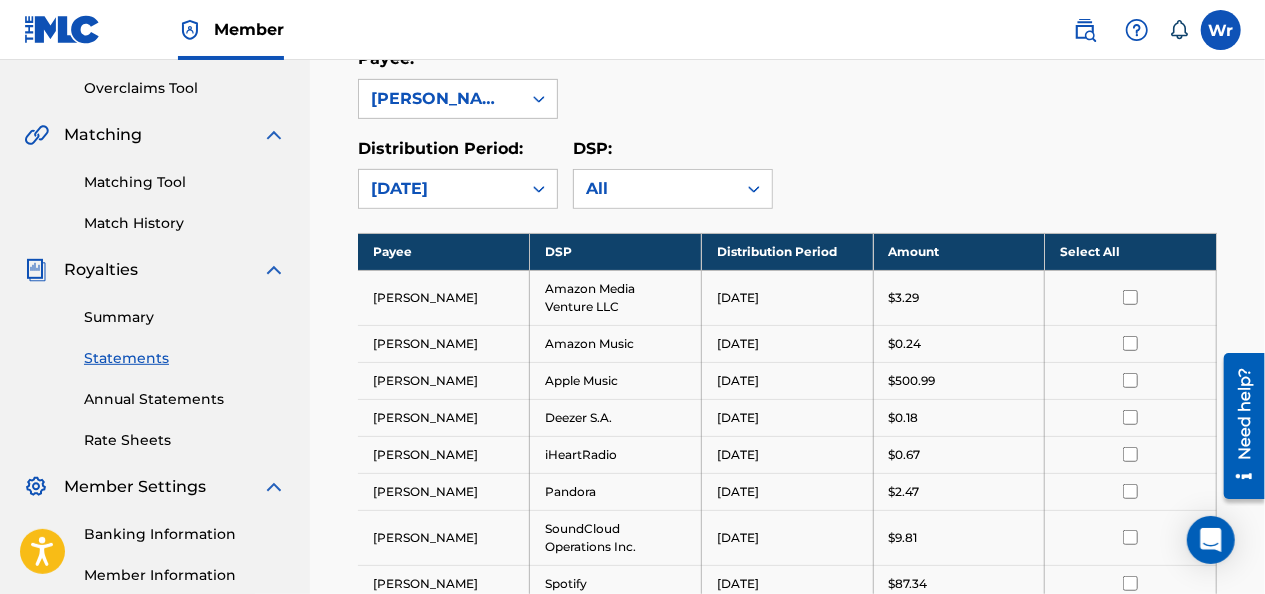 scroll, scrollTop: 407, scrollLeft: 0, axis: vertical 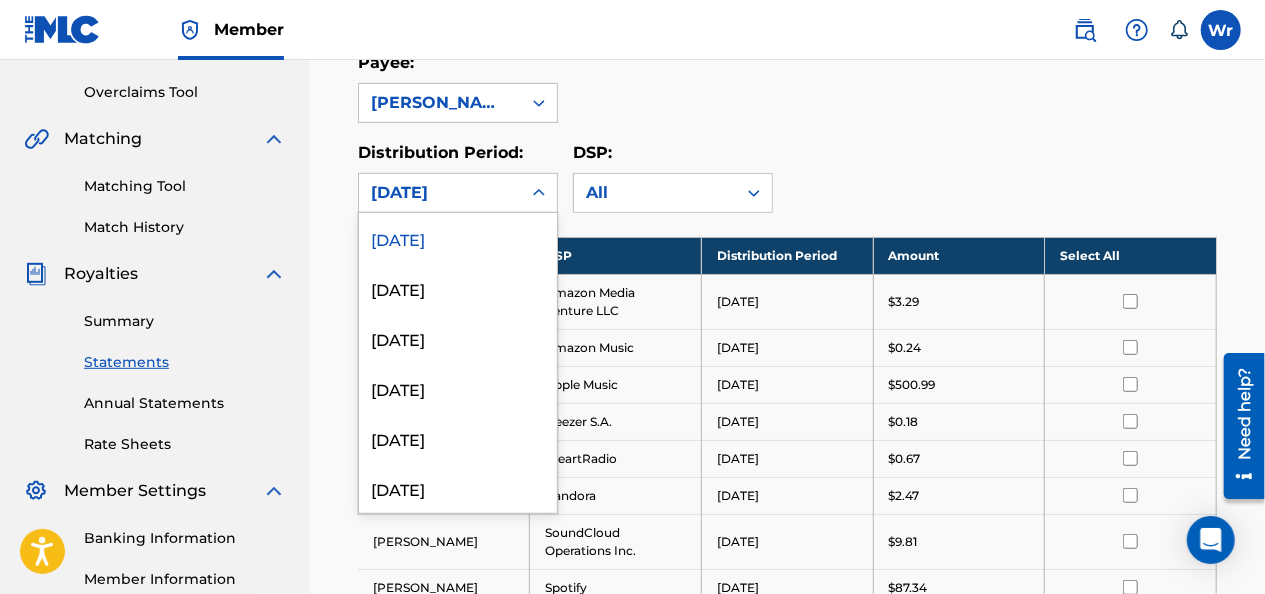 click at bounding box center (539, 193) 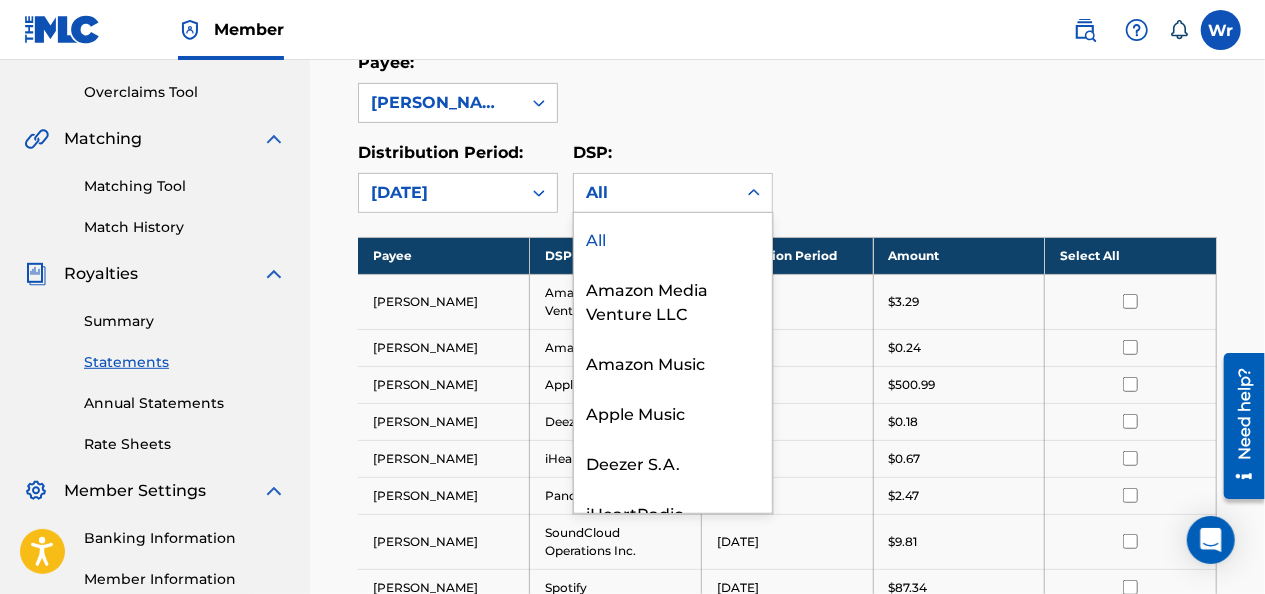 click on "All" at bounding box center (655, 193) 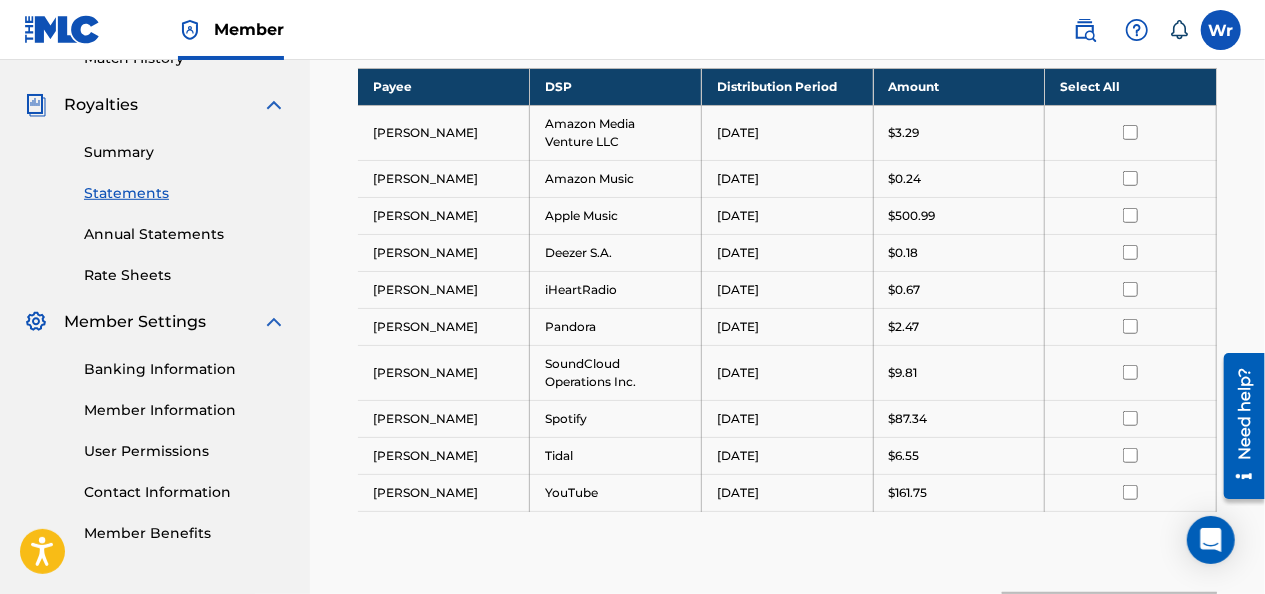 scroll, scrollTop: 563, scrollLeft: 0, axis: vertical 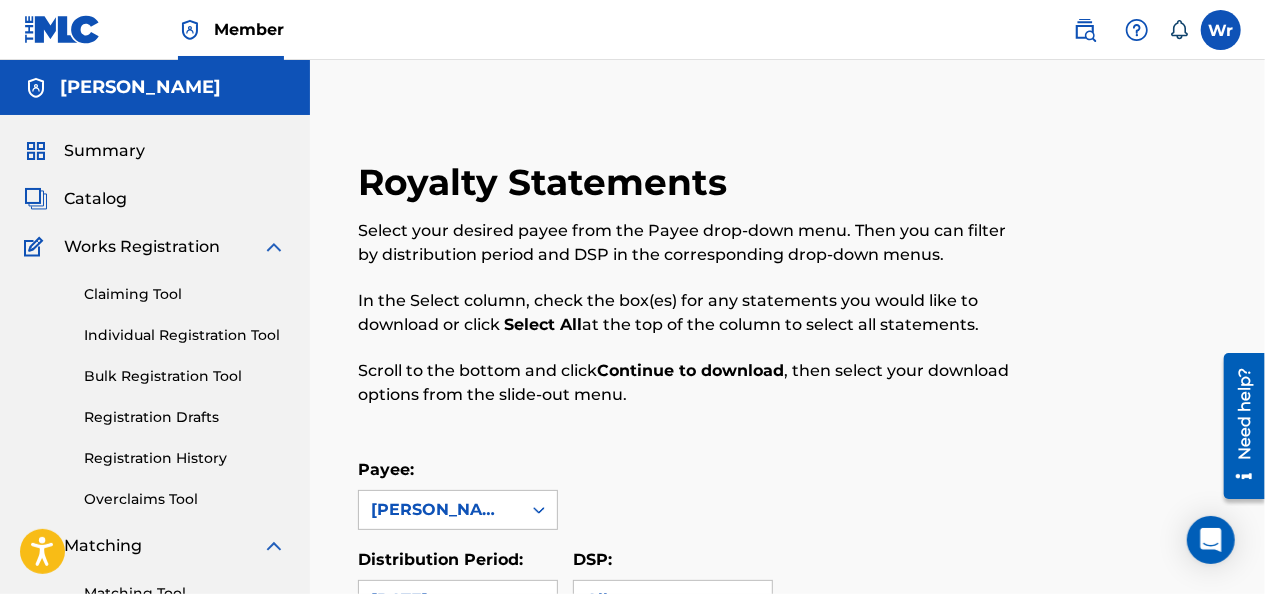drag, startPoint x: 1264, startPoint y: 232, endPoint x: 1264, endPoint y: 272, distance: 40 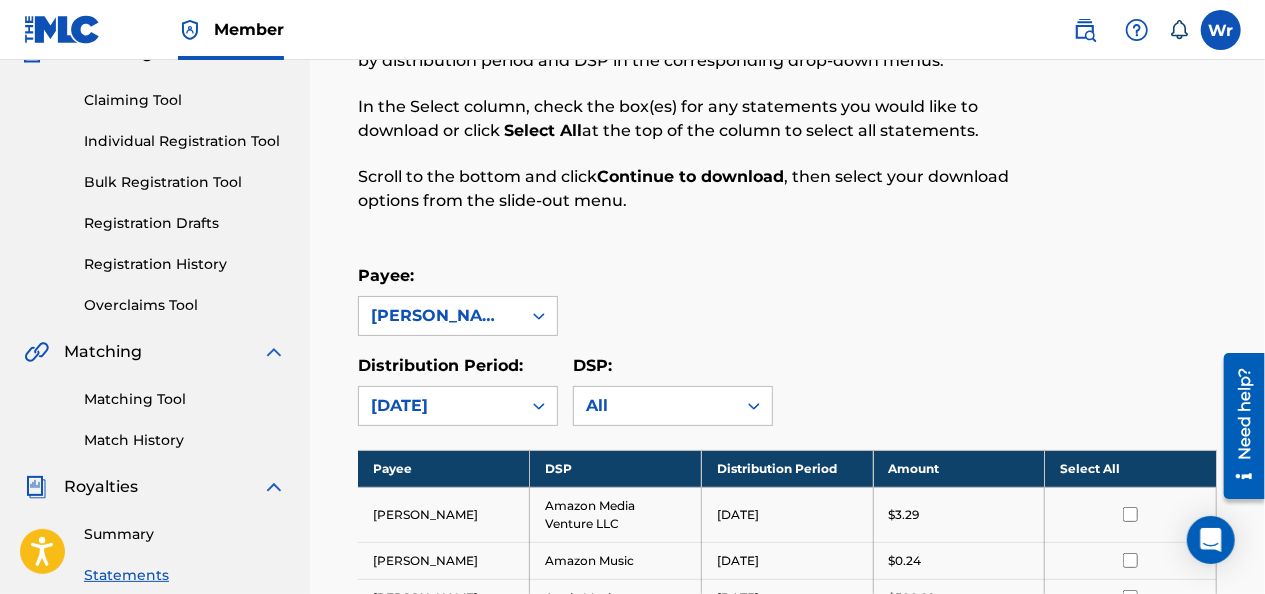 scroll, scrollTop: 187, scrollLeft: 0, axis: vertical 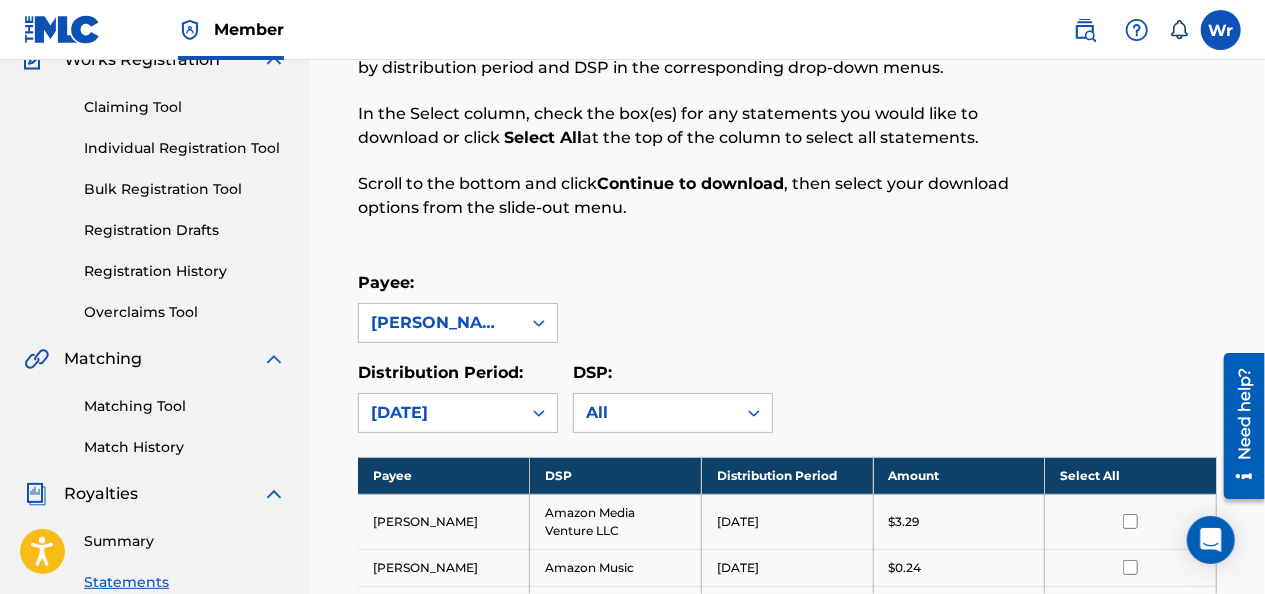 click on "Summary" at bounding box center (185, 541) 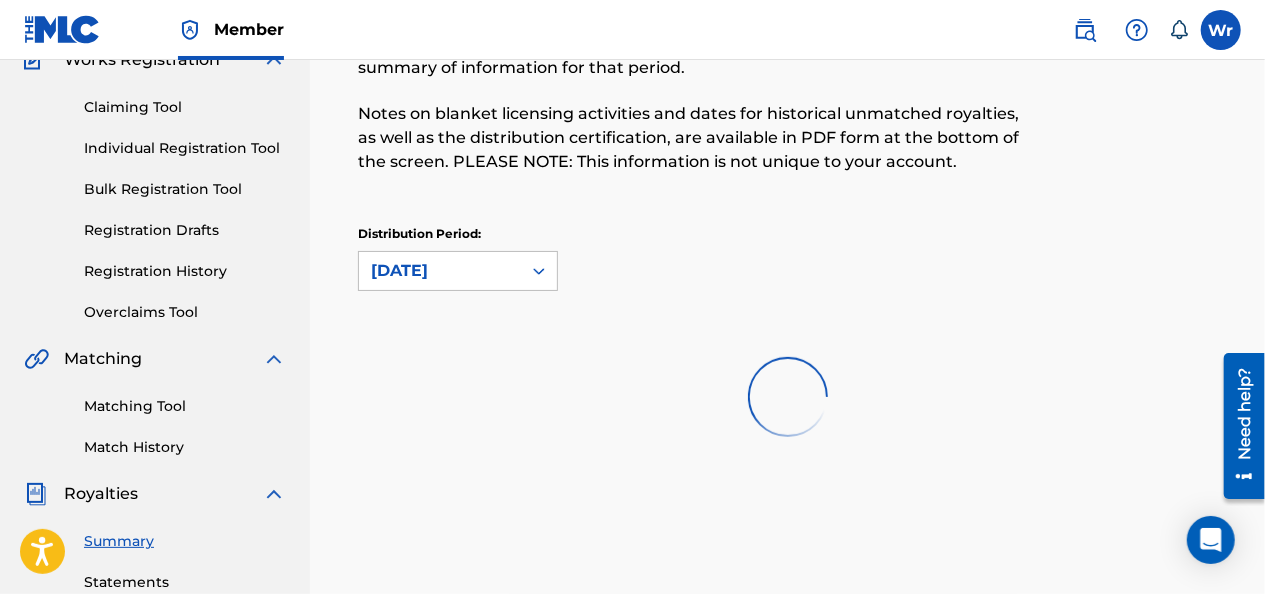 scroll, scrollTop: 0, scrollLeft: 0, axis: both 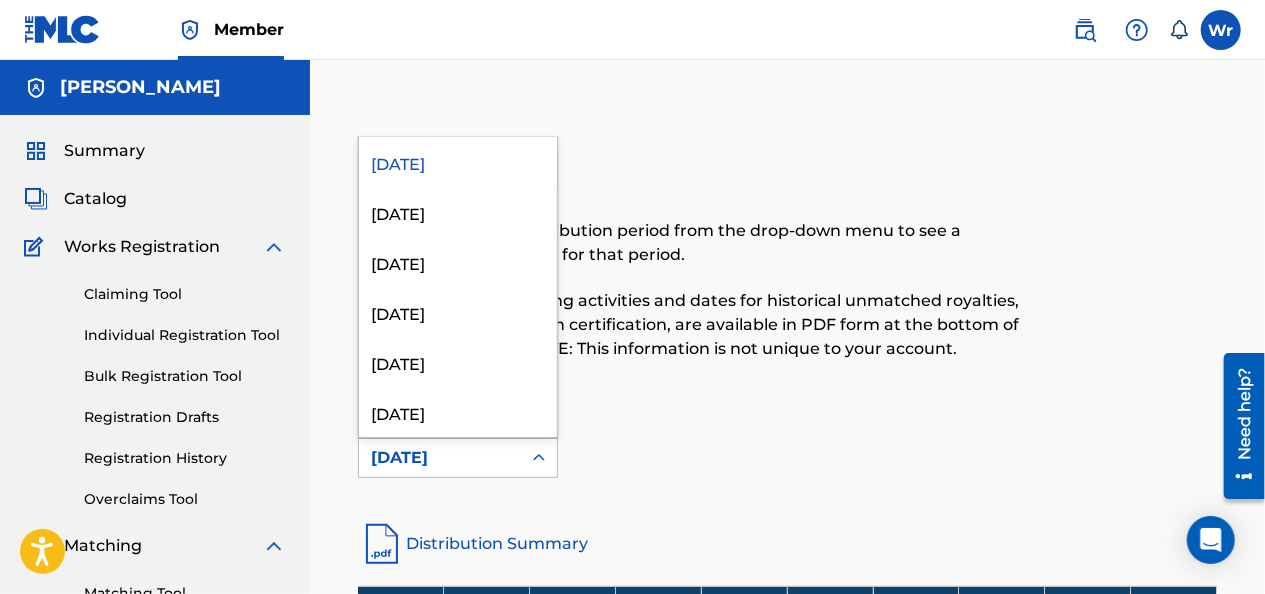 click on "[DATE]" at bounding box center [440, 458] 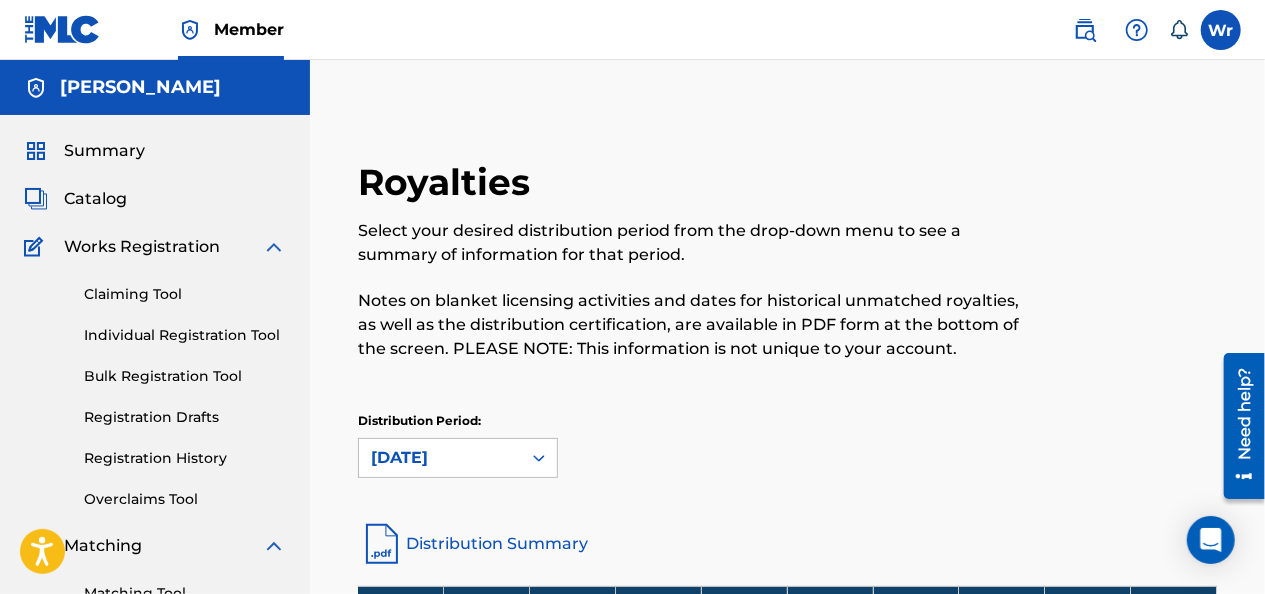 click on "Royalties Select your desired distribution period from the drop-down menu to see a summary of information for that period. Notes on blanket licensing activities and dates for historical unmatched royalties, as well as the distribution certification, are available in PDF form at the bottom of the screen. PLEASE NOTE: This information is not unique to your account. Distribution Period: June 2025 Distribution Summary Publisher Number Payee Name Opening Balance Royalties in Period Payable Amount Amount Paid Closing Balance Payment Status Payee Activity Statements P475KV willie ruff $0.03 $773.28 $773.31 $773.31 $0.00 Paid Download View Distribution Notes for Blanket Licensing Activities Distribution Notes for Phono III Adjustments Distribution Notes for Phono IV Adjustments Distribution Notes for Historic Activities View Distribution Certification" at bounding box center [787, 602] 